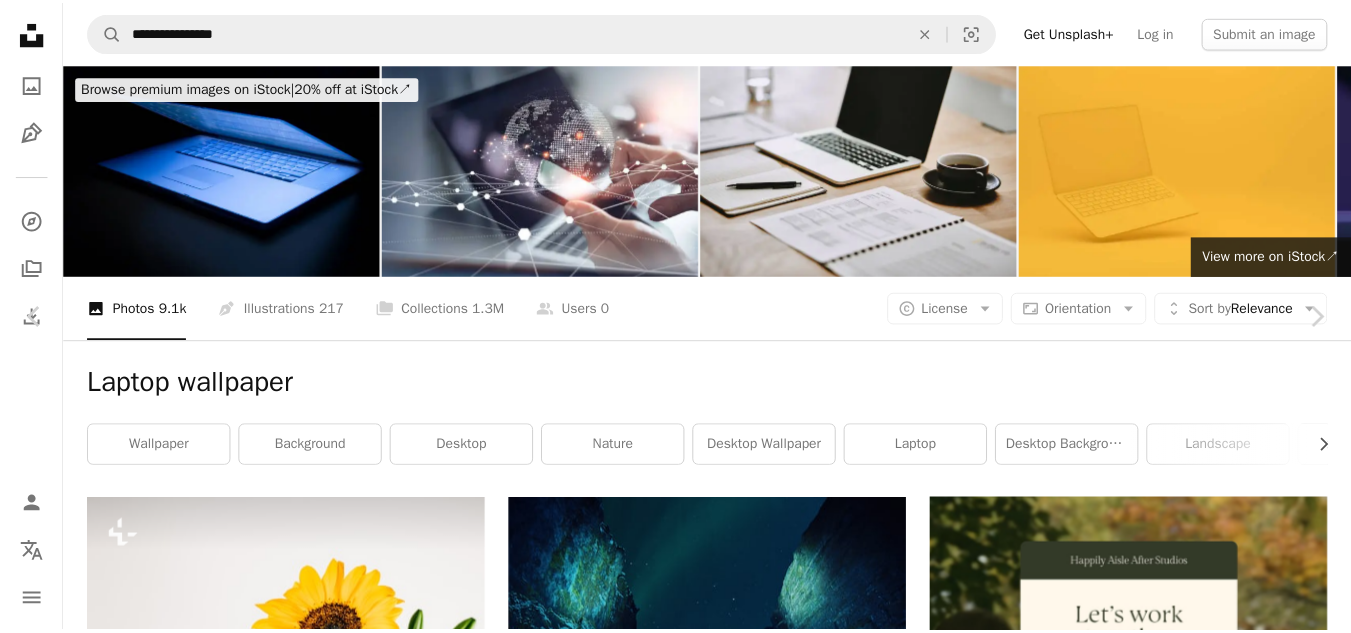 scroll, scrollTop: 10422, scrollLeft: 0, axis: vertical 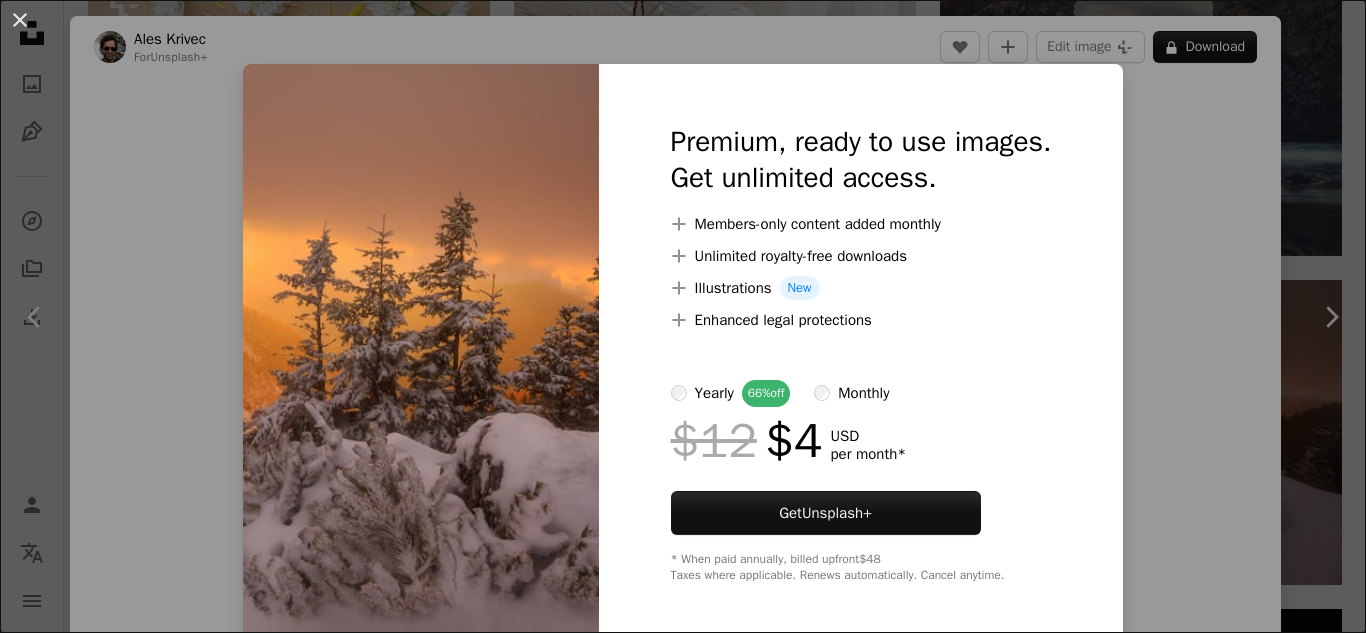 click at bounding box center (421, 353) 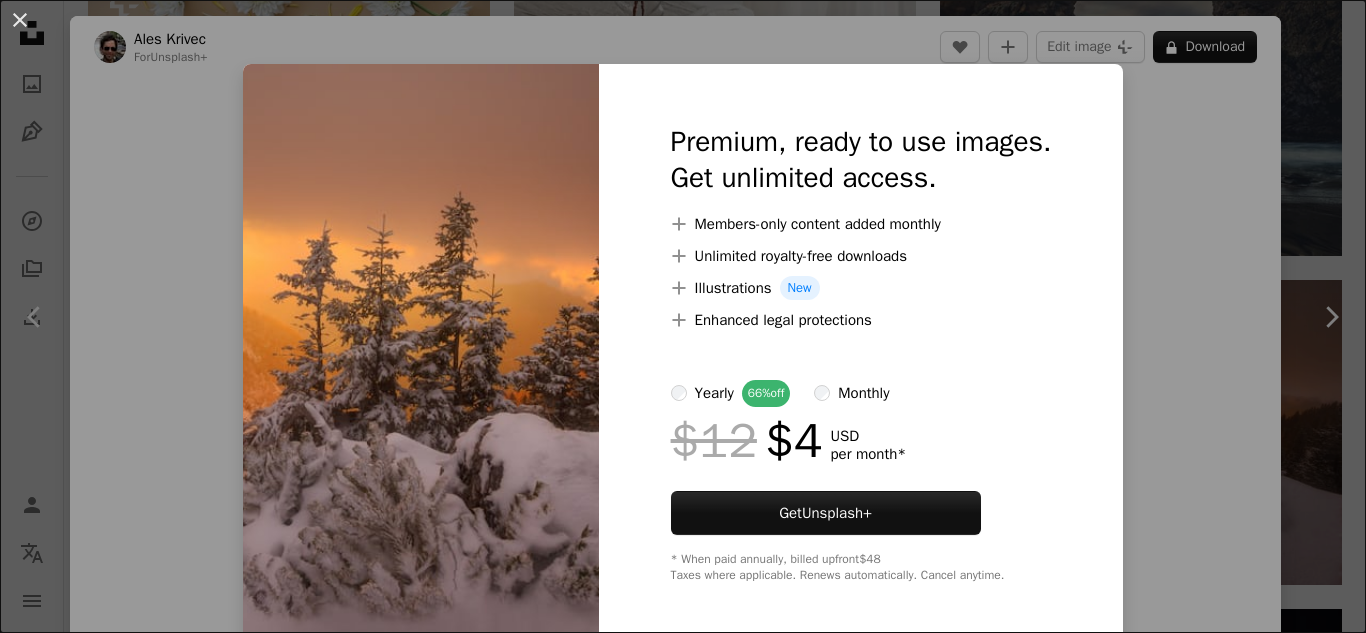 click on "Premium, ready to use images. Get unlimited access. A plus sign Members-only content added monthly A plus sign Unlimited royalty-free downloads A plus sign Illustrations  New A plus sign Enhanced legal protections yearly 66%  off monthly $12   $4 USD per month * Get  Unsplash+ * When paid annually, billed upfront  $48 Taxes where applicable. Renews automatically. Cancel anytime." at bounding box center (861, 353) 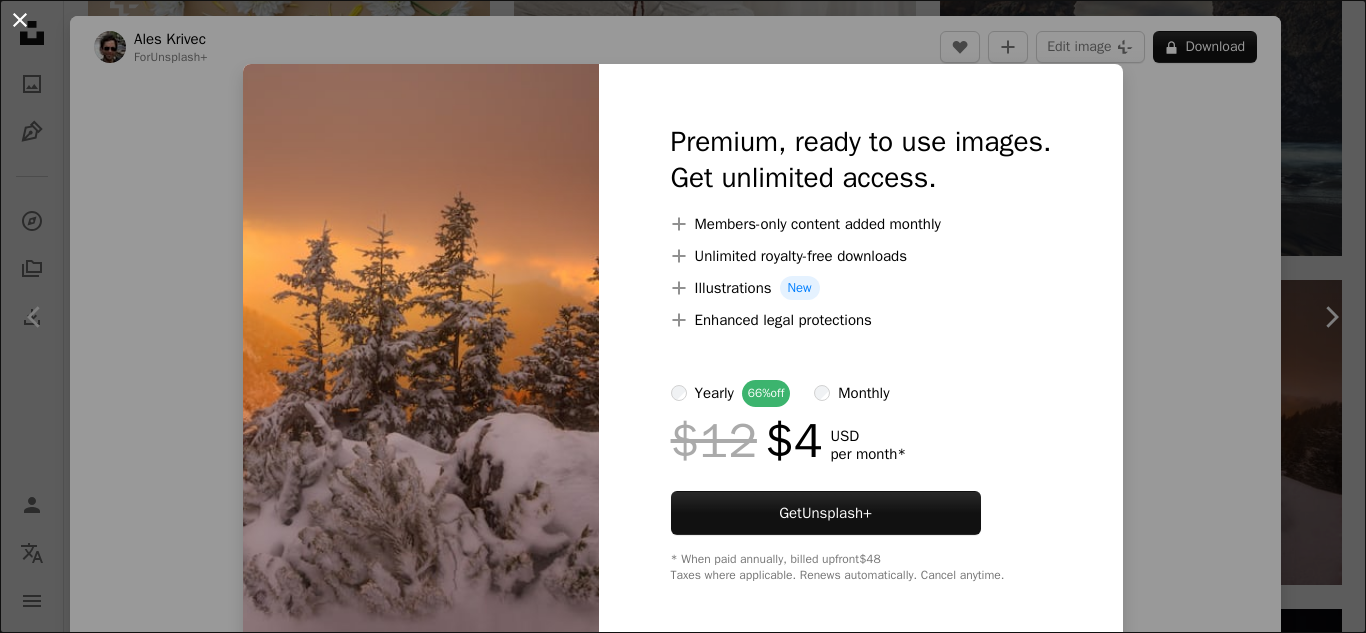 click on "An X shape" at bounding box center (20, 20) 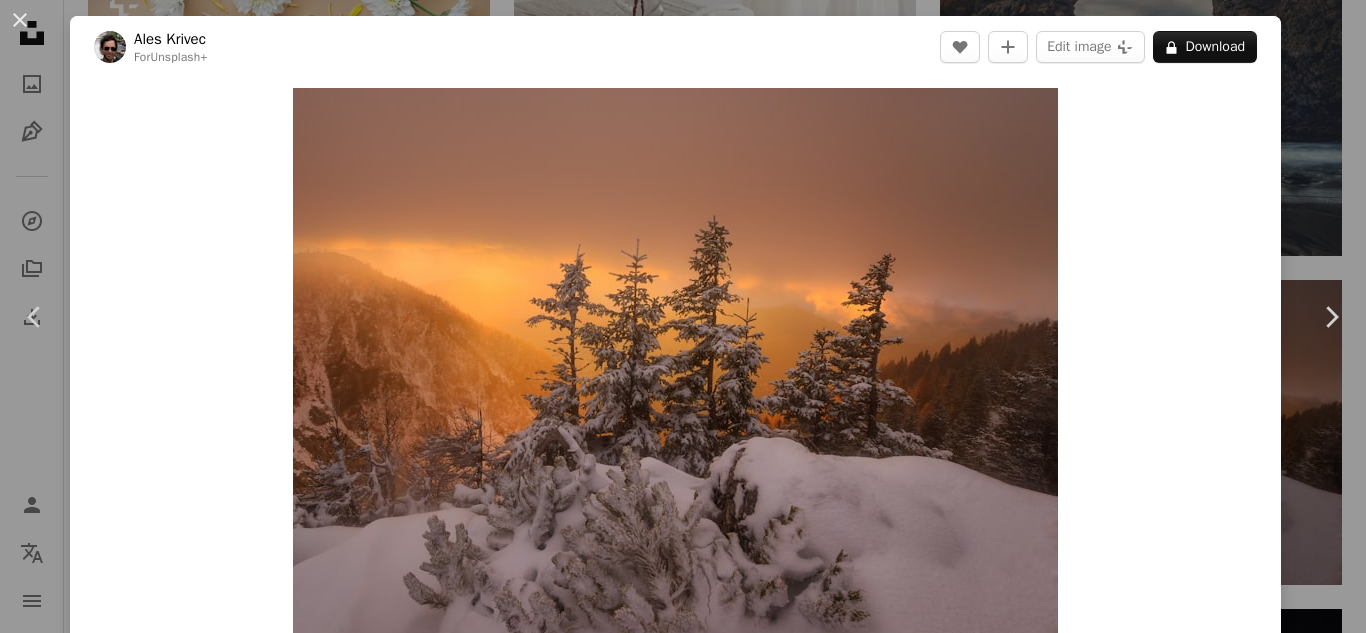 click on "An X shape" at bounding box center [20, 20] 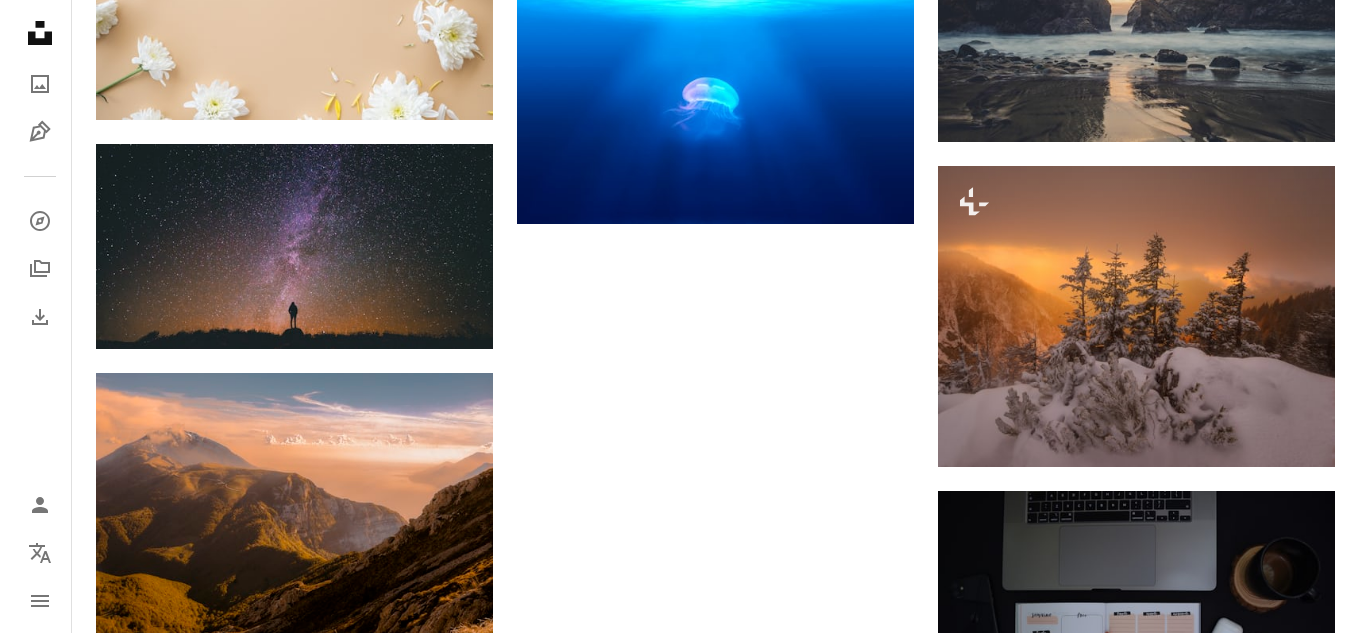 scroll, scrollTop: 10058, scrollLeft: 0, axis: vertical 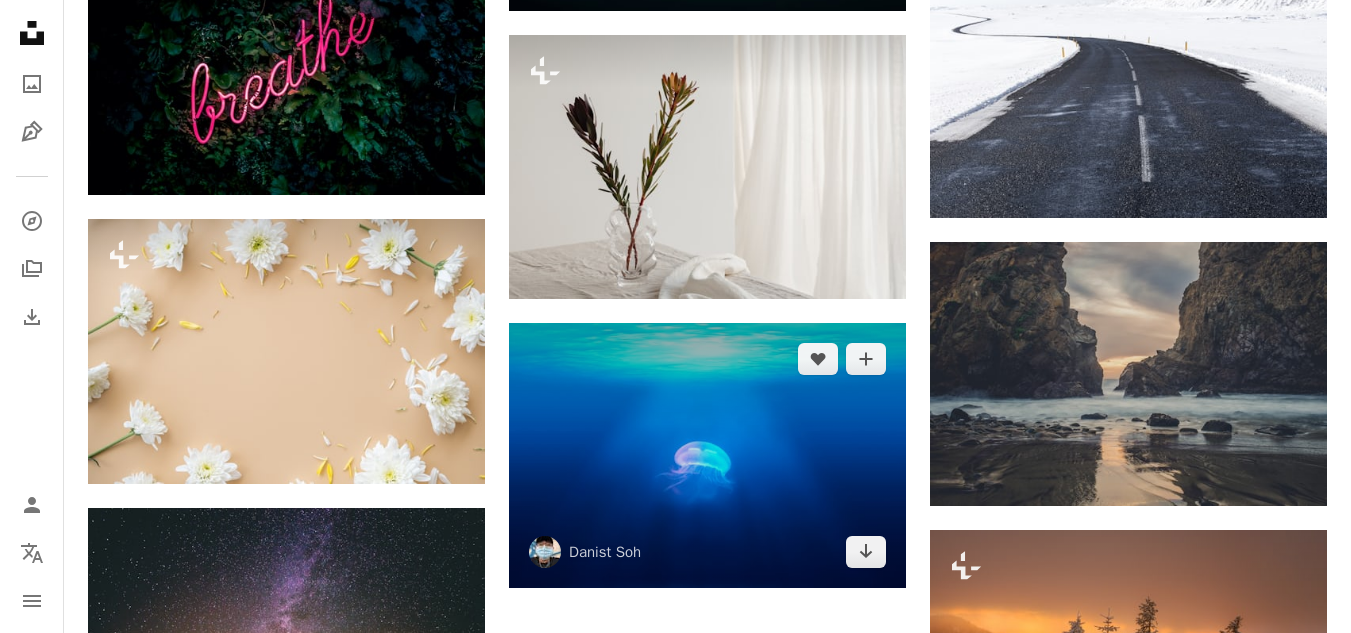 click at bounding box center [707, 455] 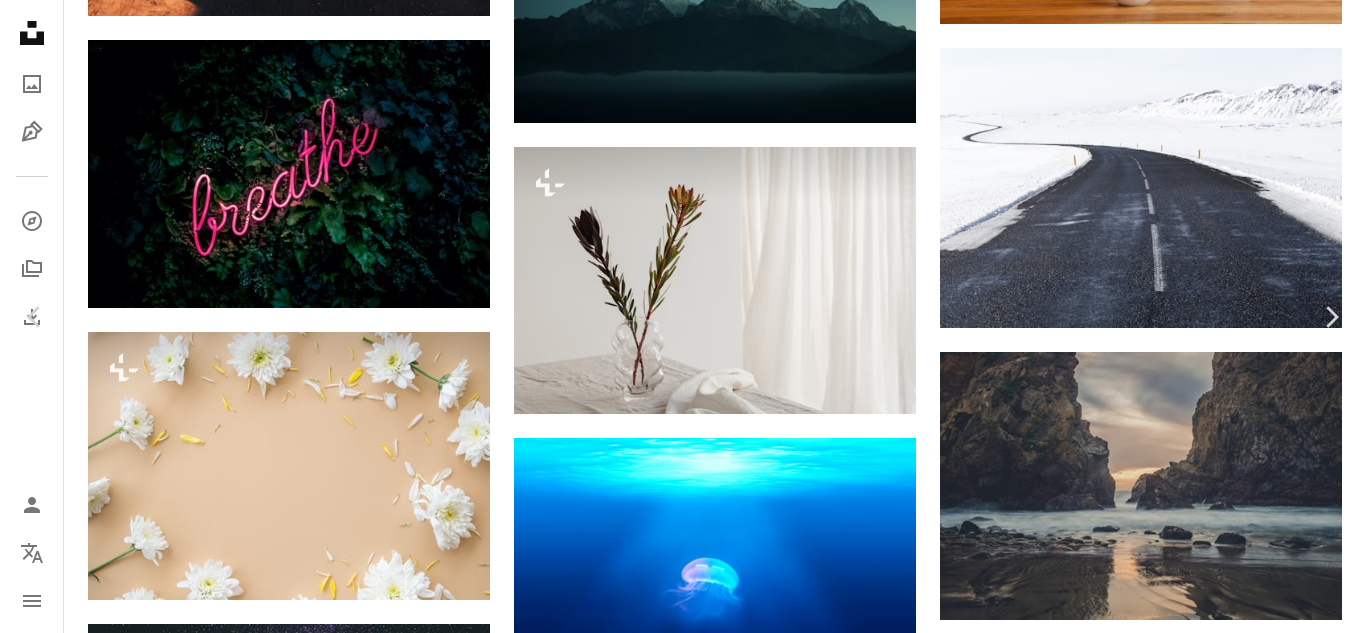 scroll, scrollTop: 7652, scrollLeft: 0, axis: vertical 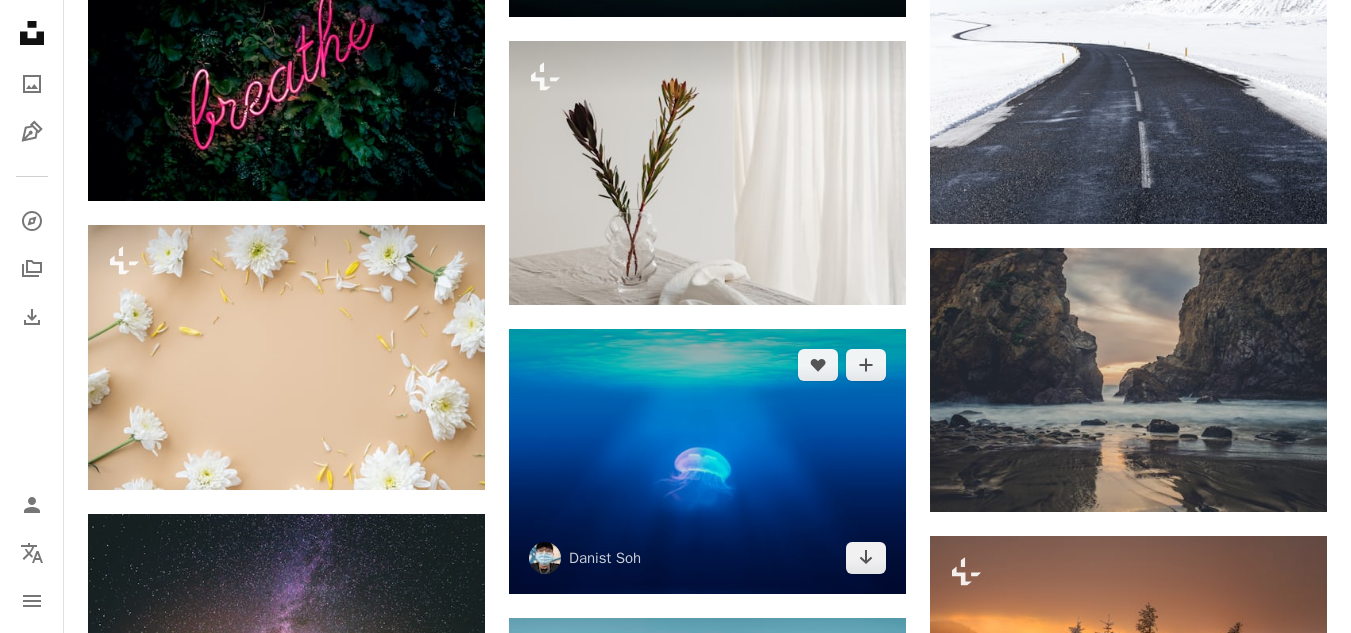 click at bounding box center [707, 461] 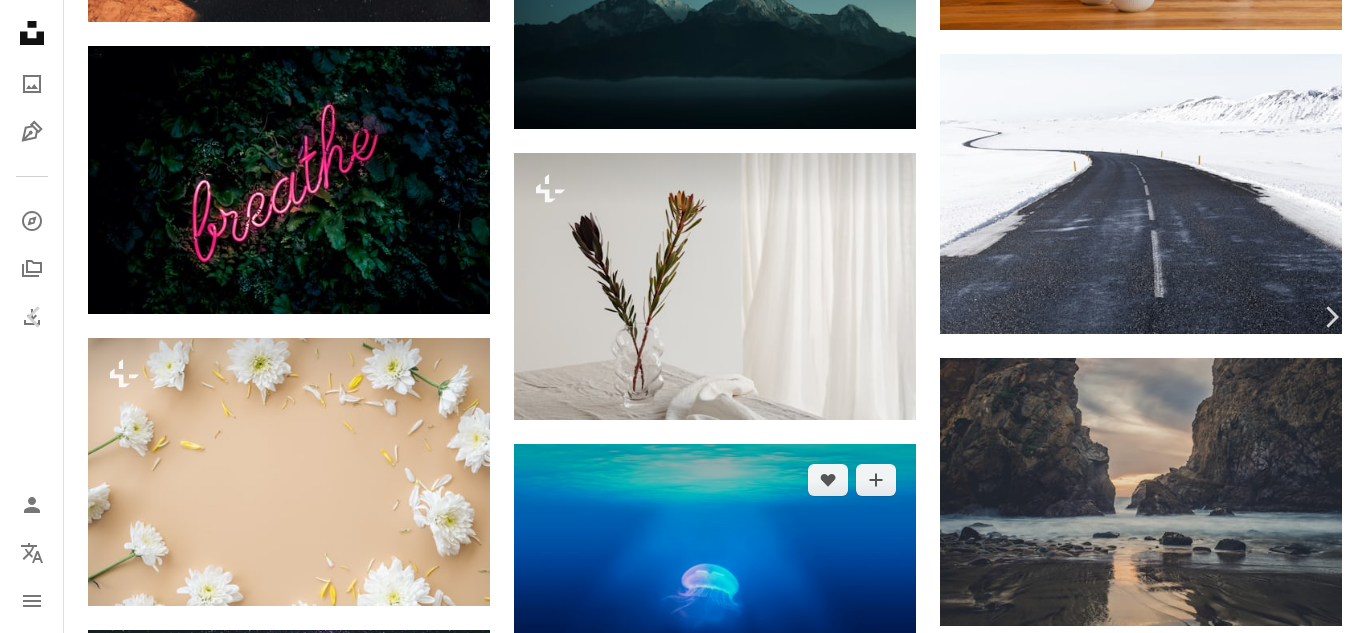 scroll, scrollTop: 3423, scrollLeft: 0, axis: vertical 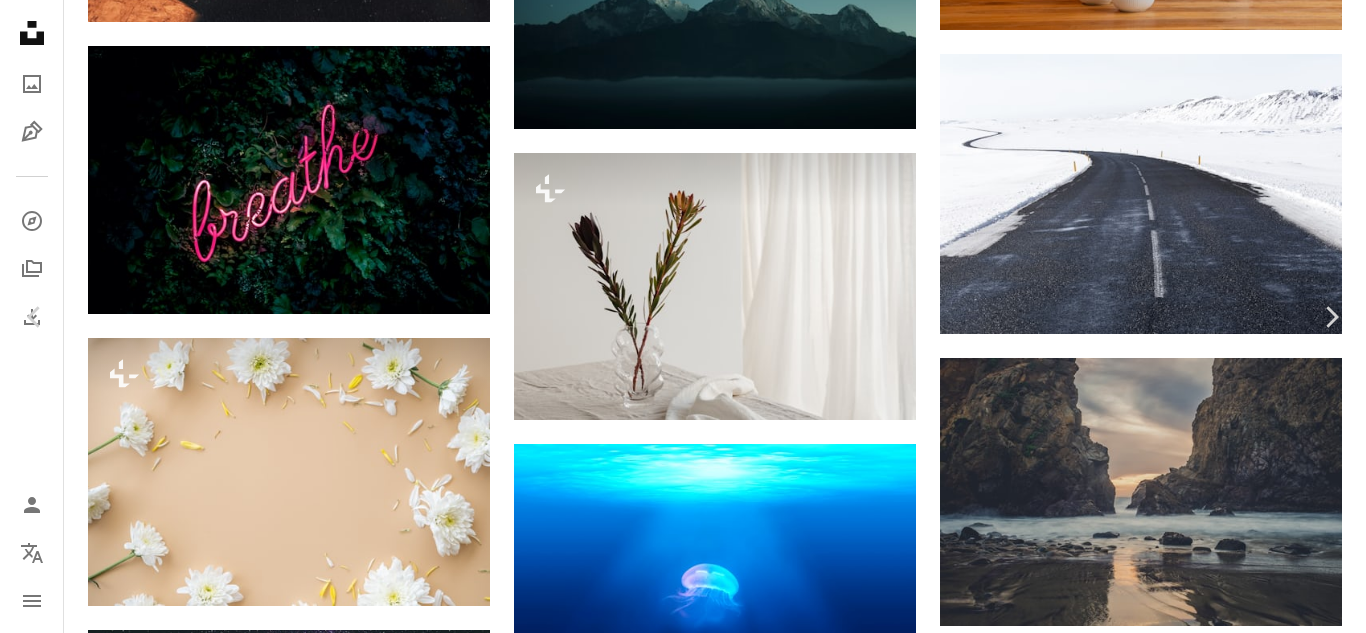 click at bounding box center (280, 5225) 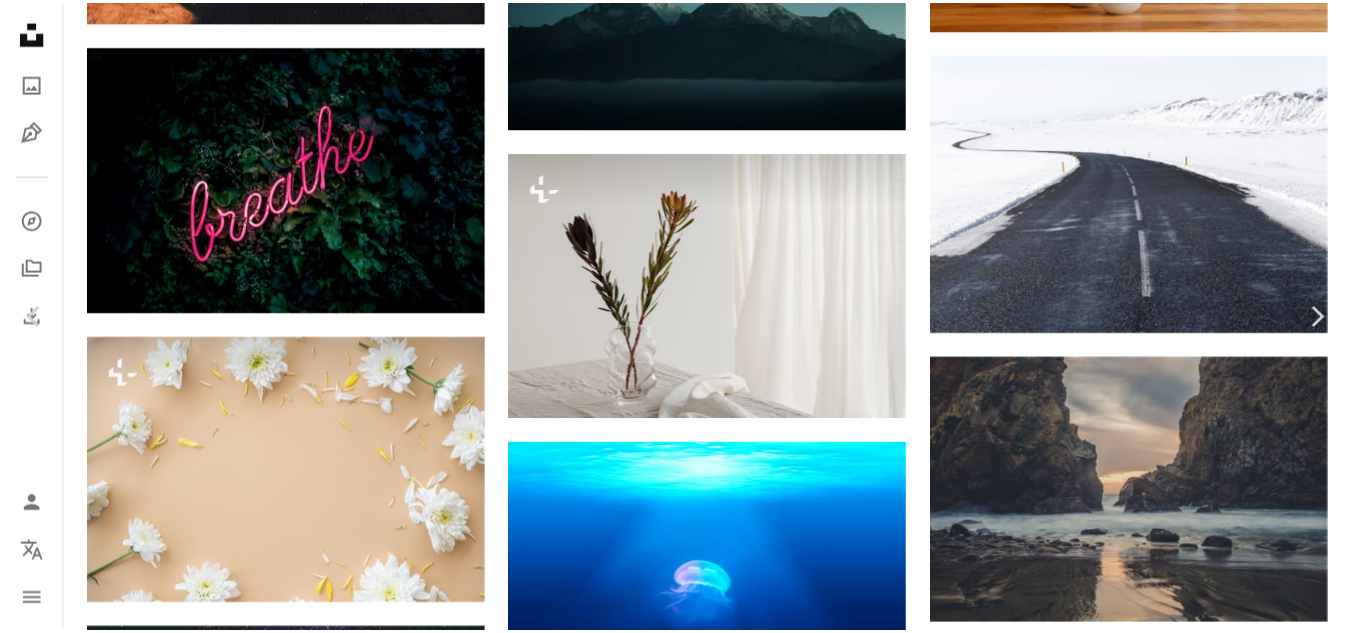 scroll, scrollTop: 25, scrollLeft: 0, axis: vertical 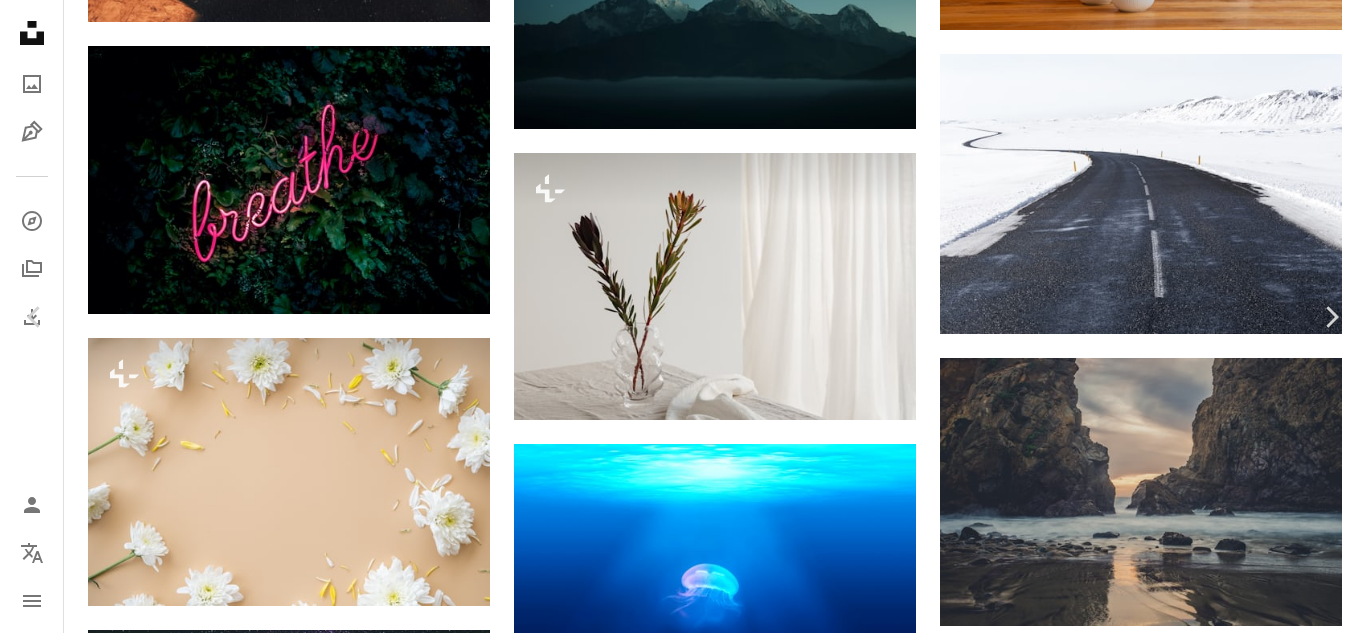 click on "A lock   Download" at bounding box center [1205, 4848] 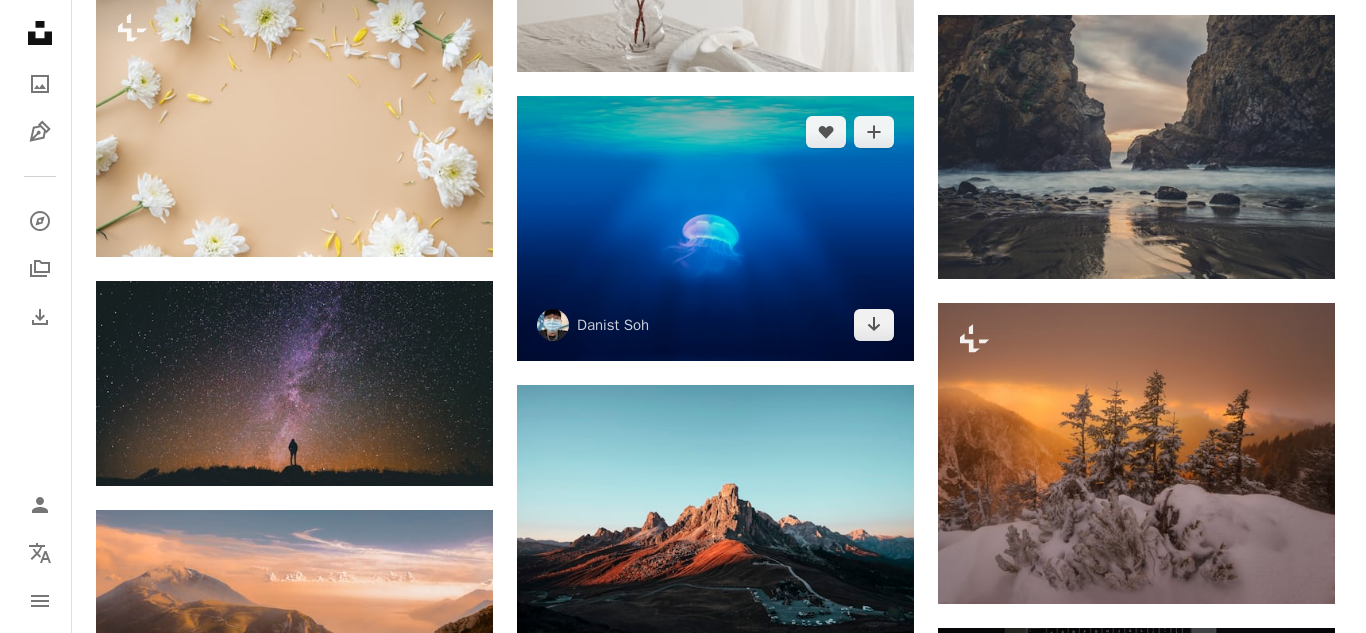 scroll, scrollTop: 10286, scrollLeft: 0, axis: vertical 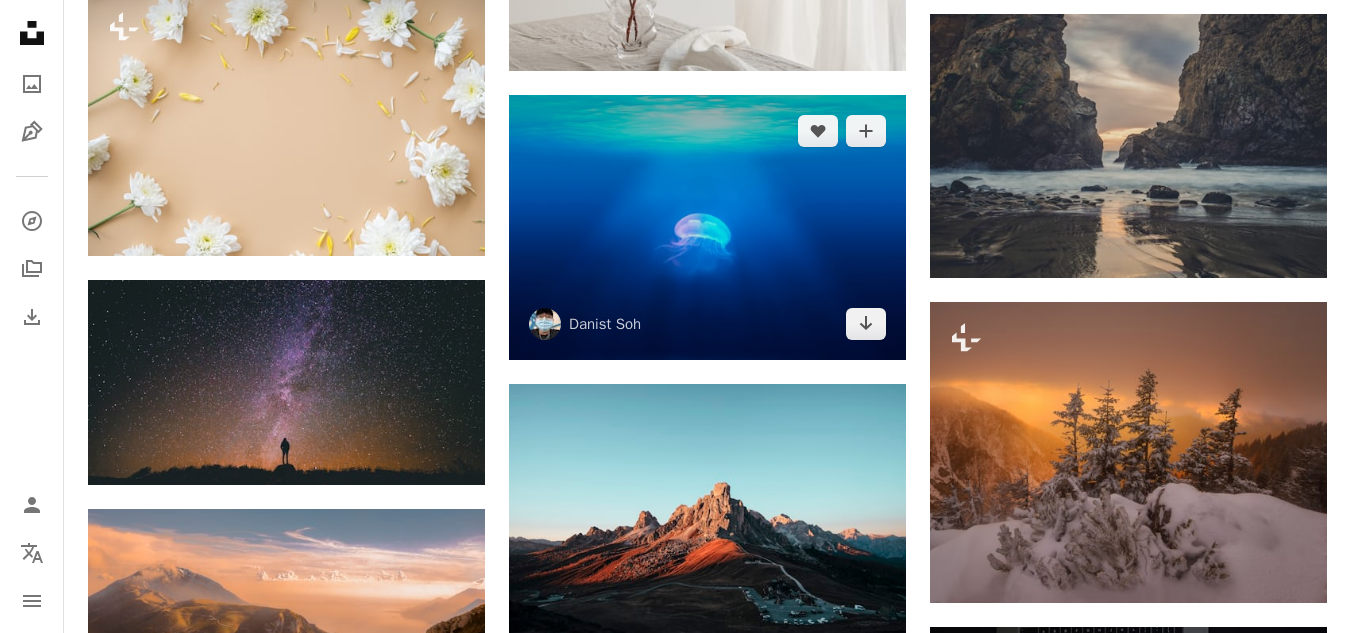 click at bounding box center (707, 227) 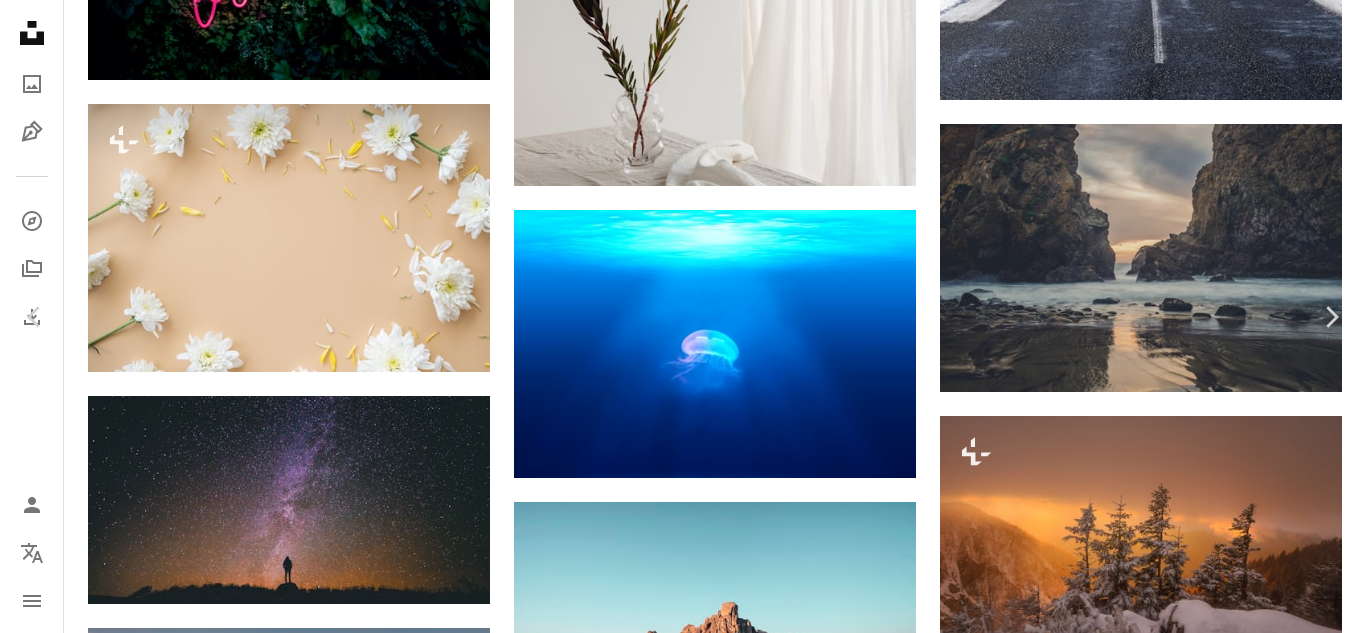 scroll, scrollTop: 3441, scrollLeft: 0, axis: vertical 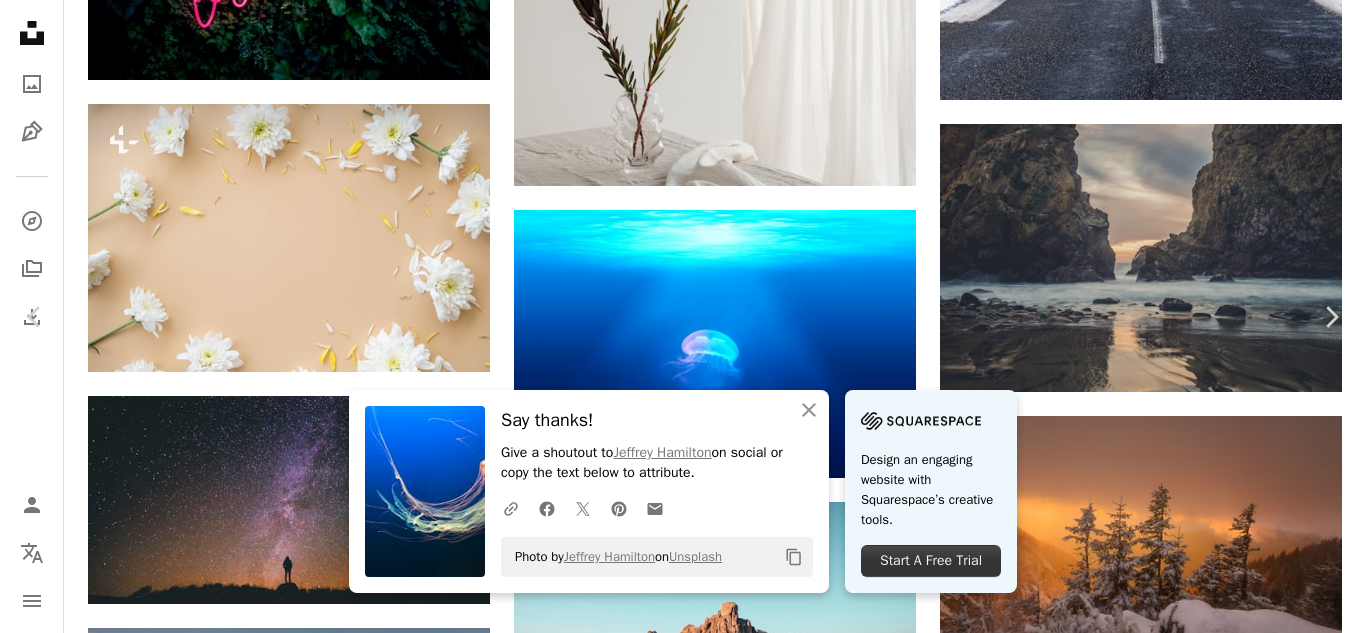 click on "Design an engaging website with Squarespace’s creative tools. Start A Free Trial" at bounding box center [931, 491] 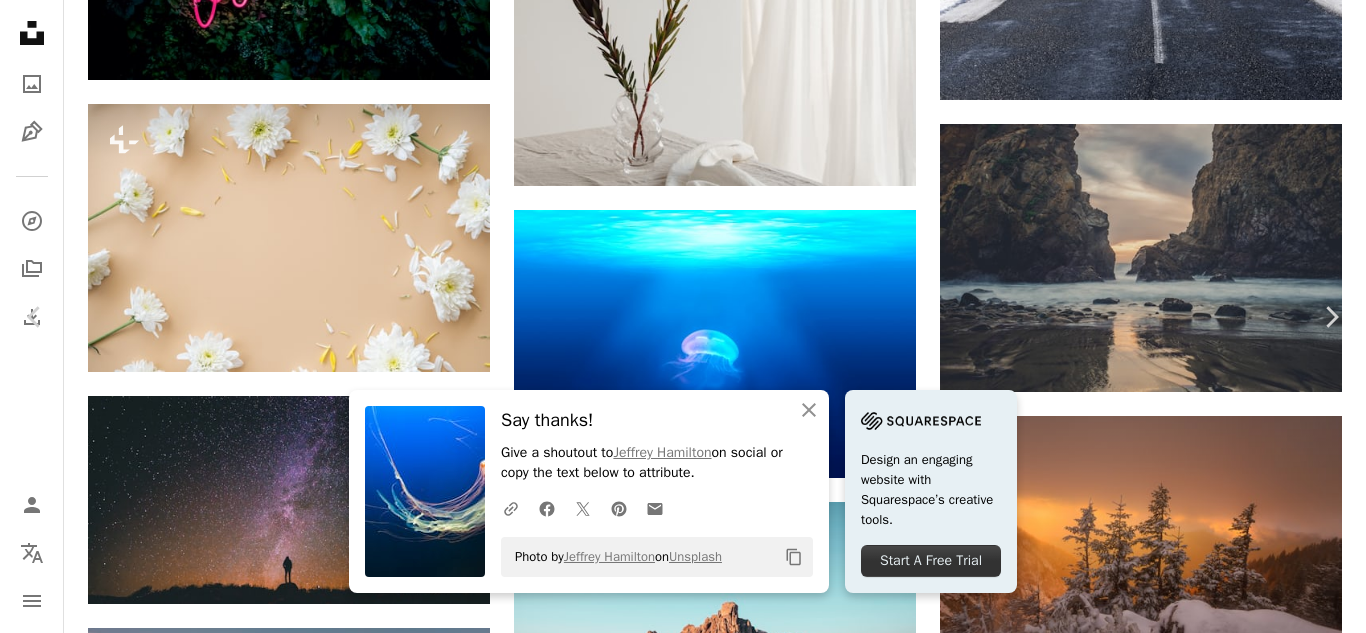 click at bounding box center (280, 4973) 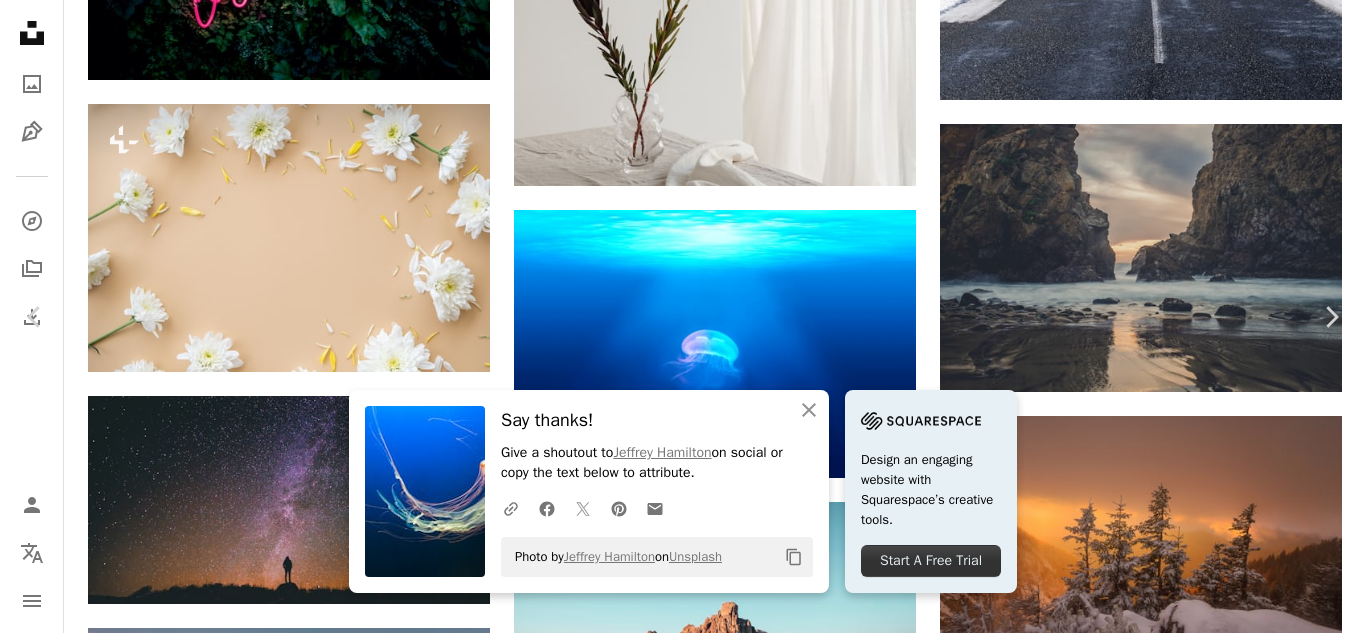 scroll, scrollTop: 0, scrollLeft: 0, axis: both 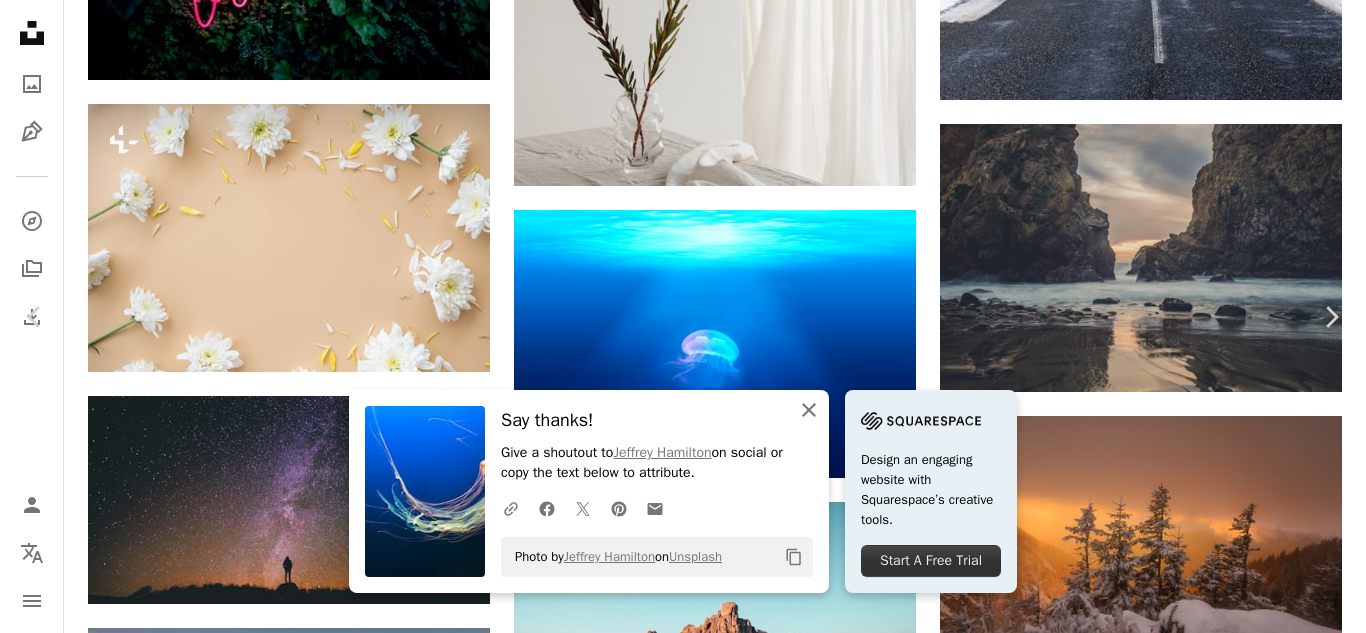 click on "An X shape" 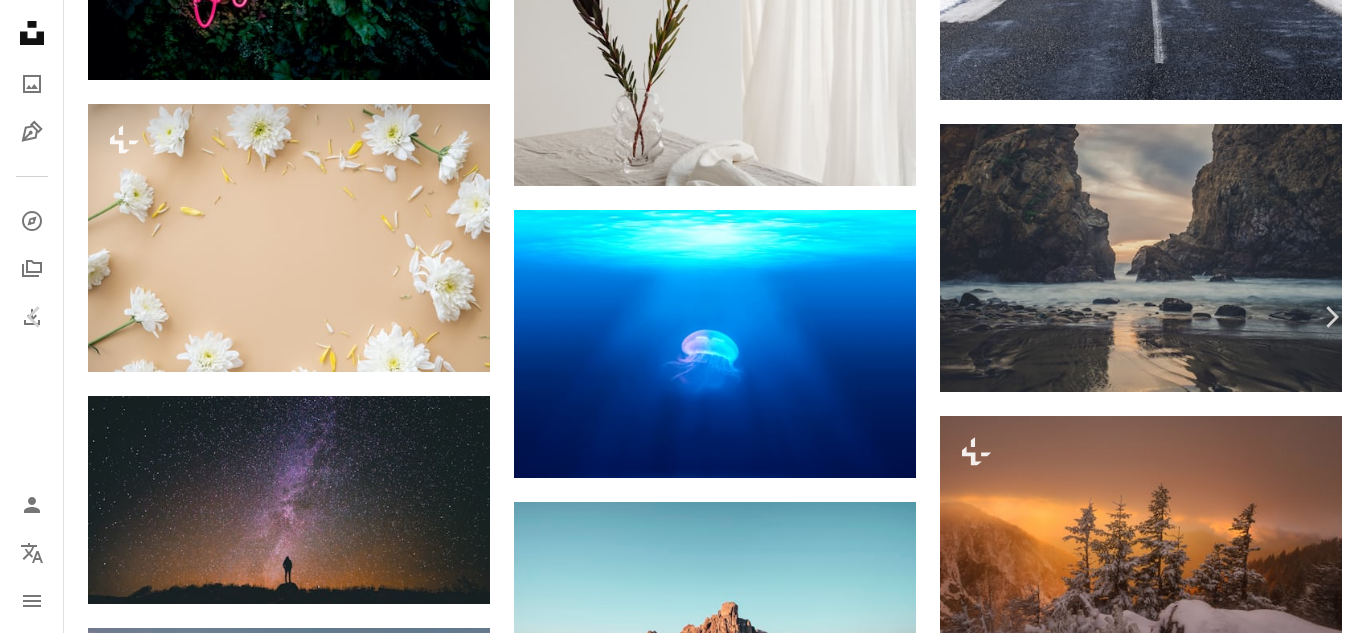scroll, scrollTop: 960, scrollLeft: 0, axis: vertical 